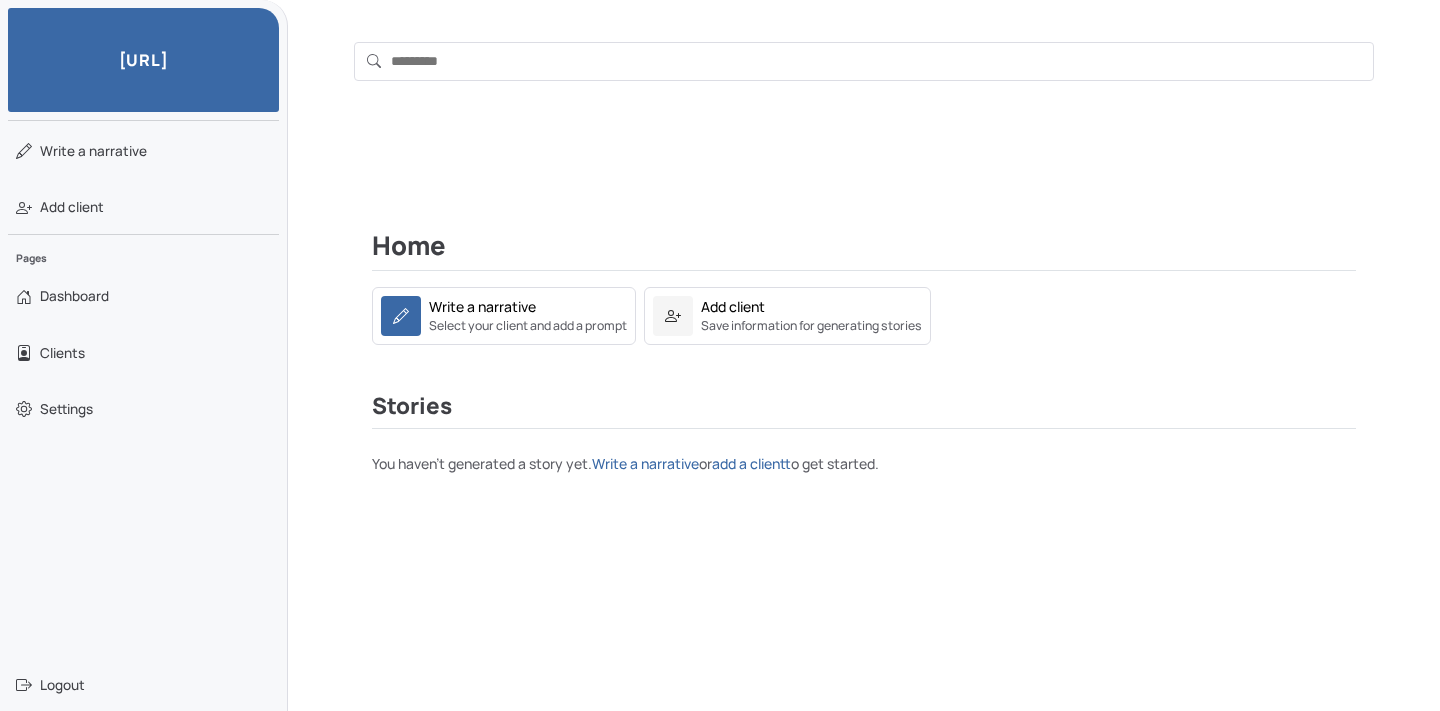 scroll, scrollTop: 0, scrollLeft: 0, axis: both 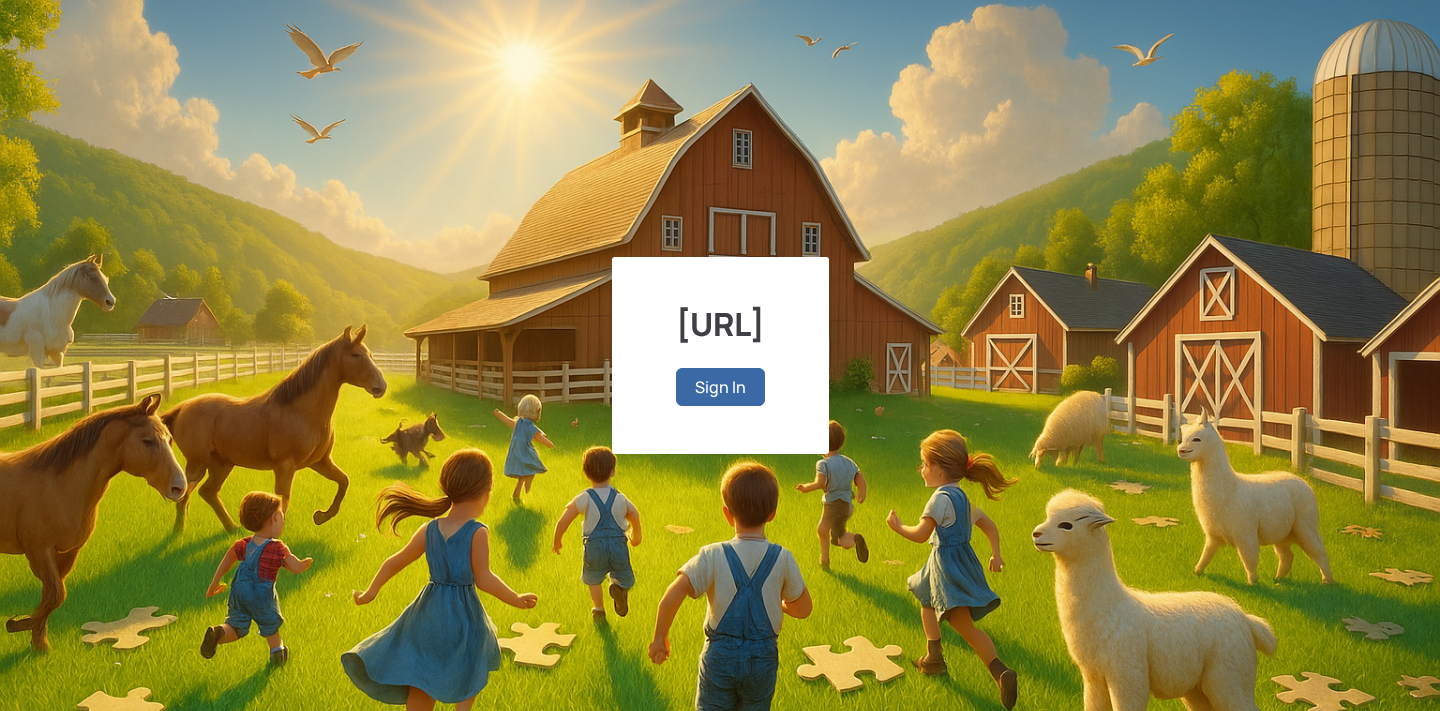 click on "Sign In" at bounding box center (720, 387) 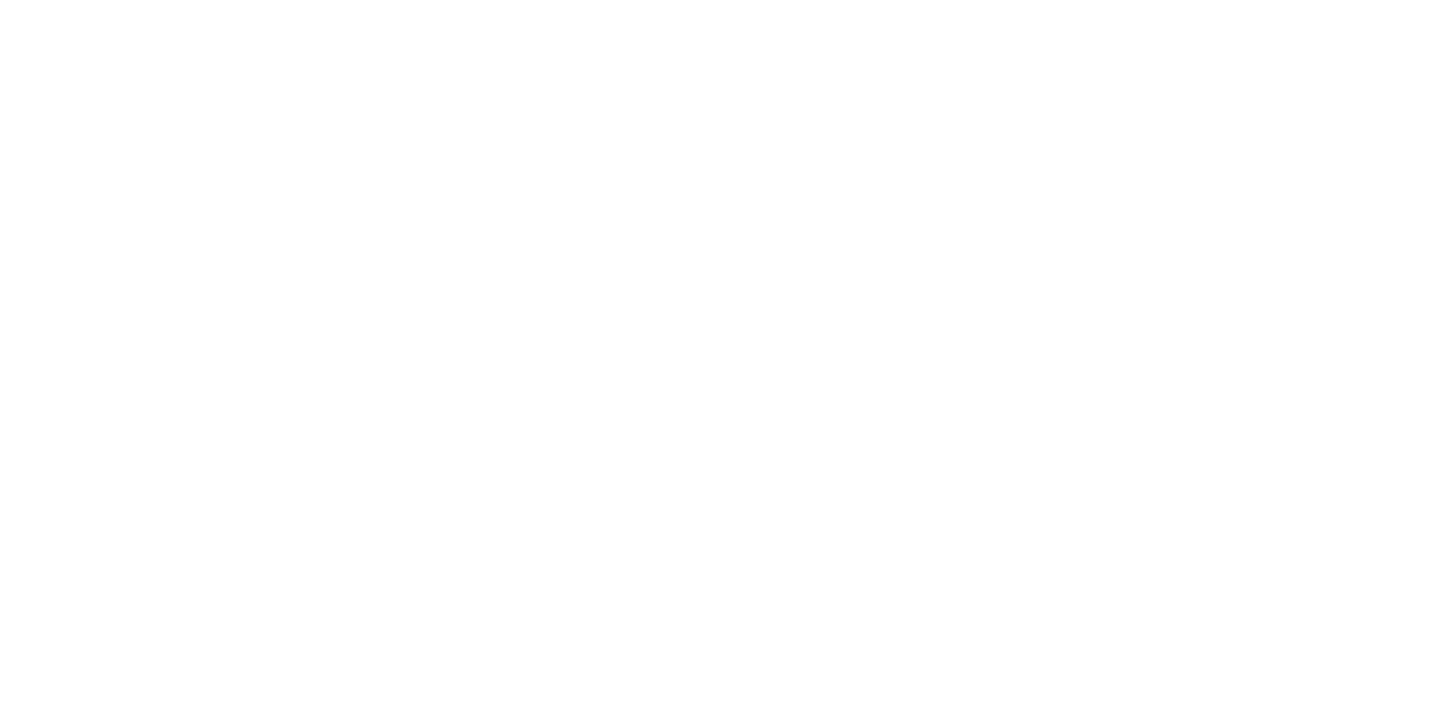 scroll, scrollTop: 0, scrollLeft: 0, axis: both 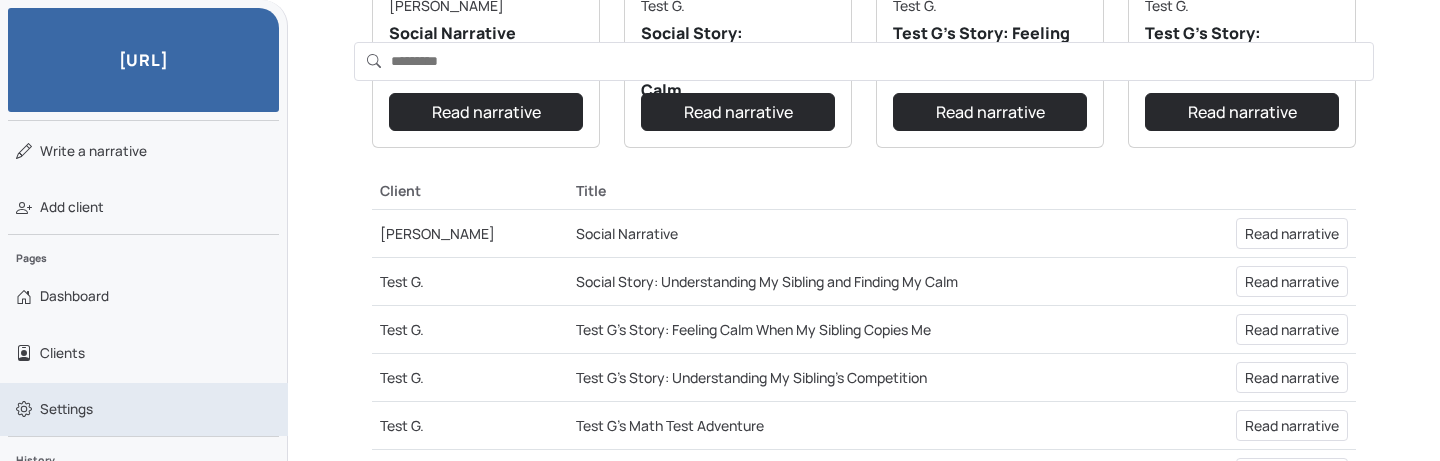 click on "Settings" at bounding box center [144, 409] 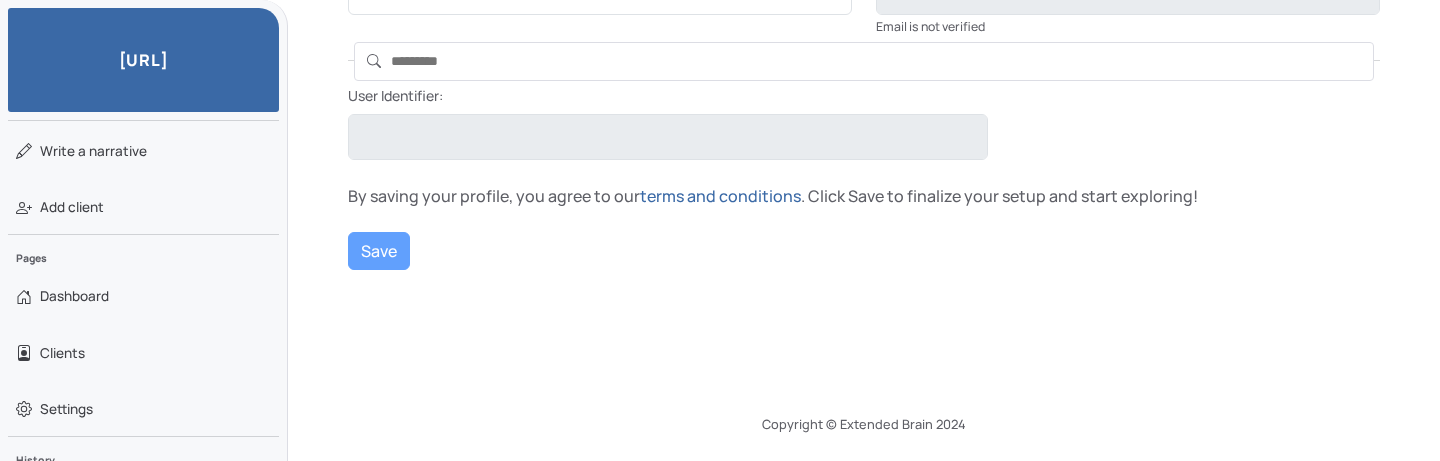 type on "******" 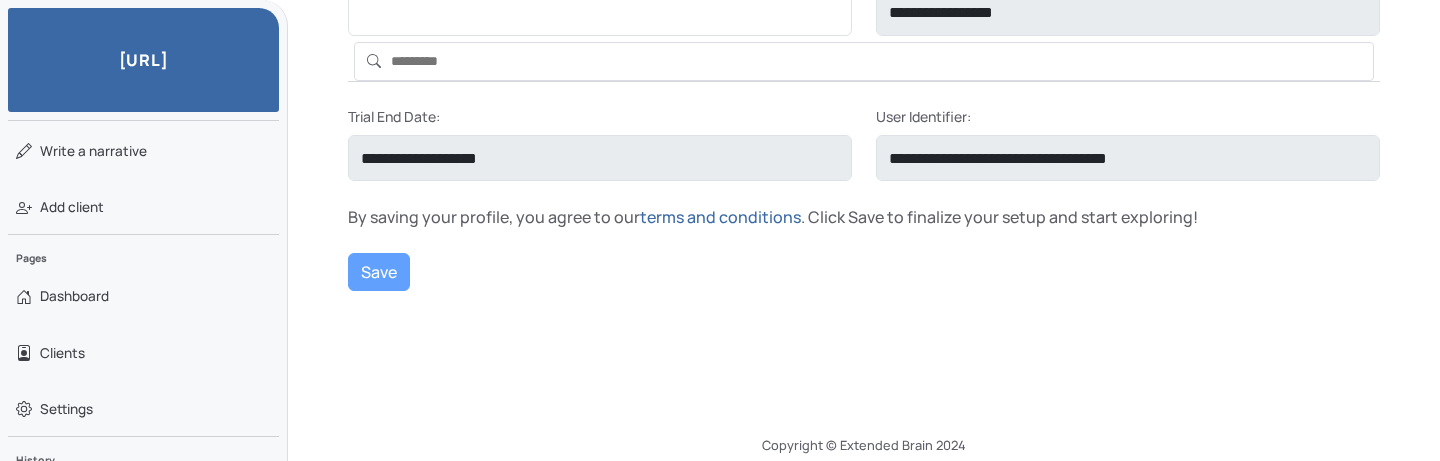 scroll, scrollTop: 85, scrollLeft: 0, axis: vertical 